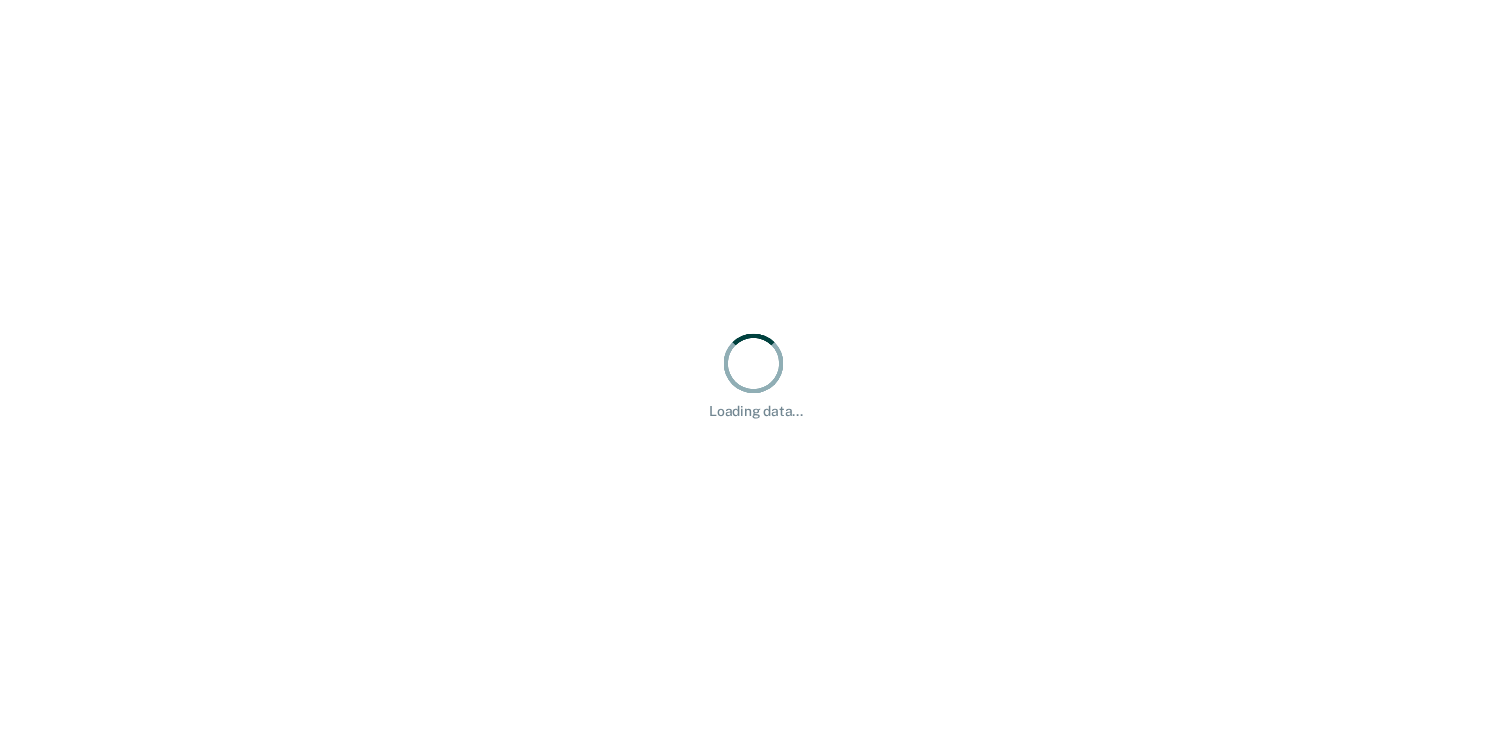 scroll, scrollTop: 0, scrollLeft: 0, axis: both 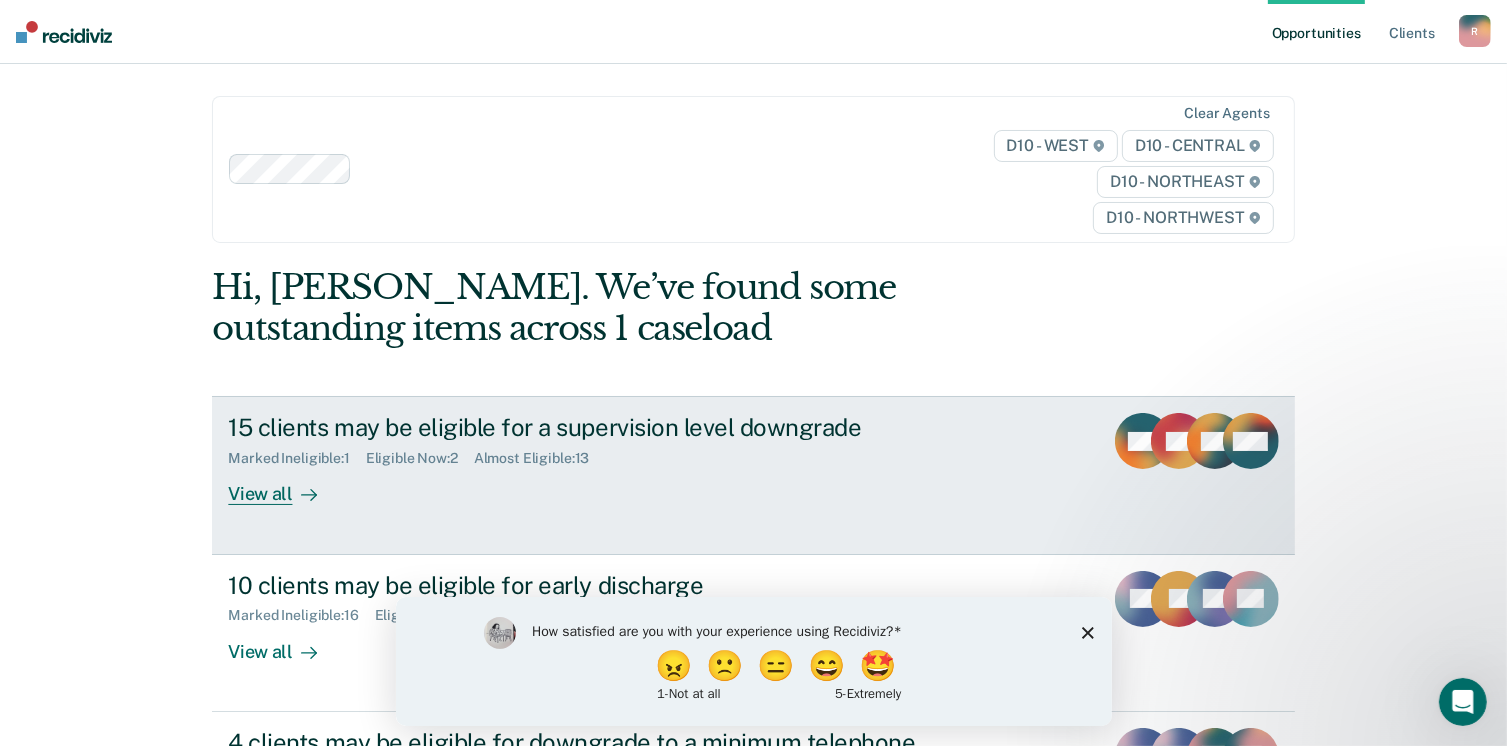 click on "View all" at bounding box center [284, 486] 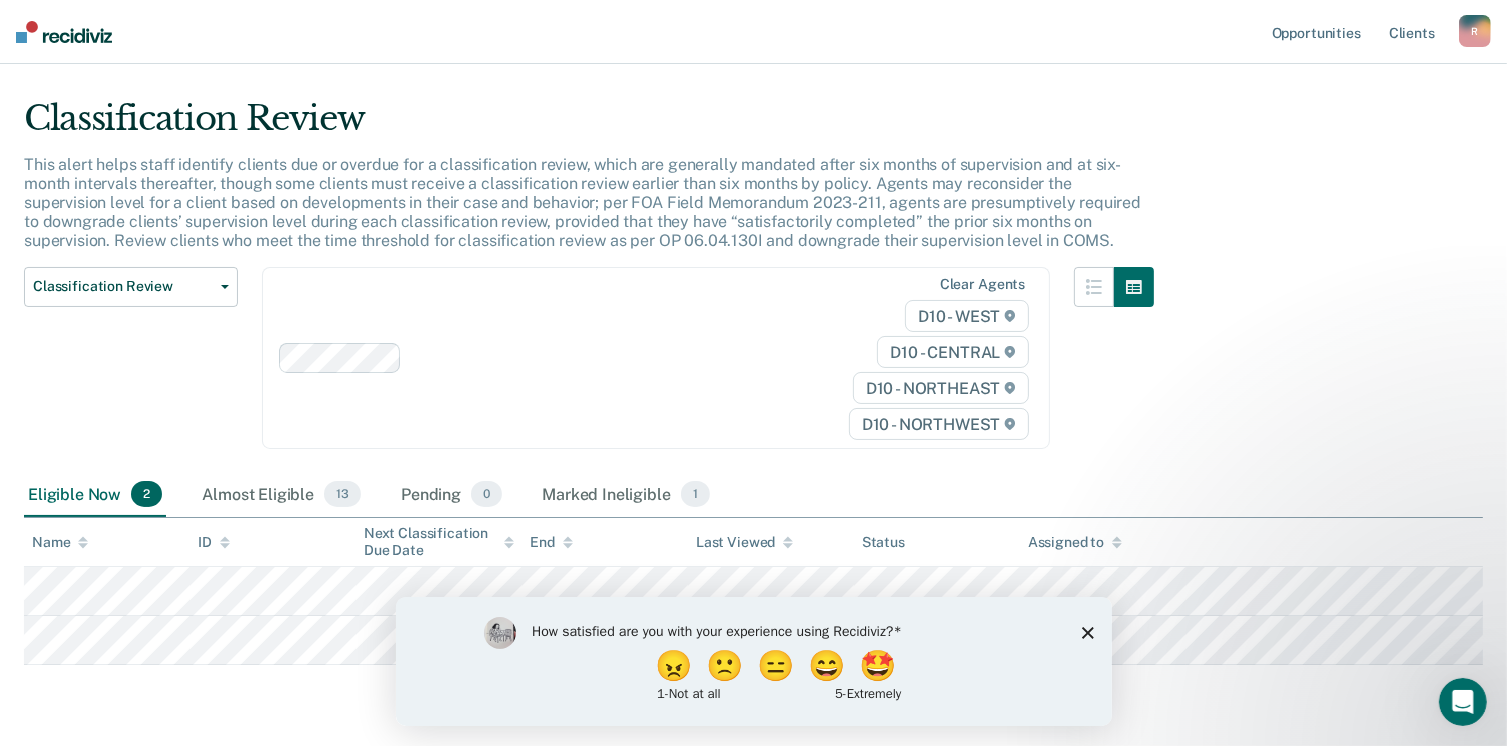scroll, scrollTop: 100, scrollLeft: 0, axis: vertical 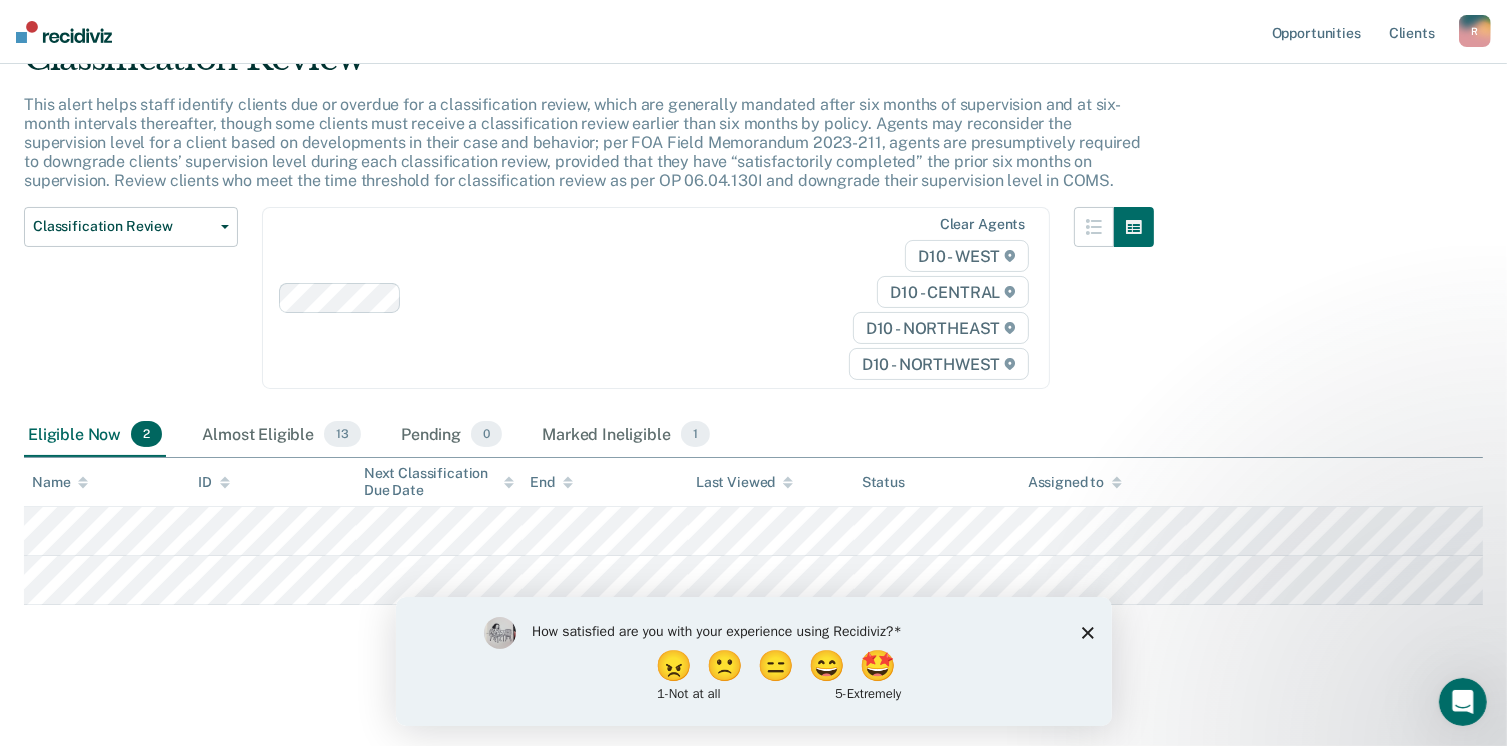 click 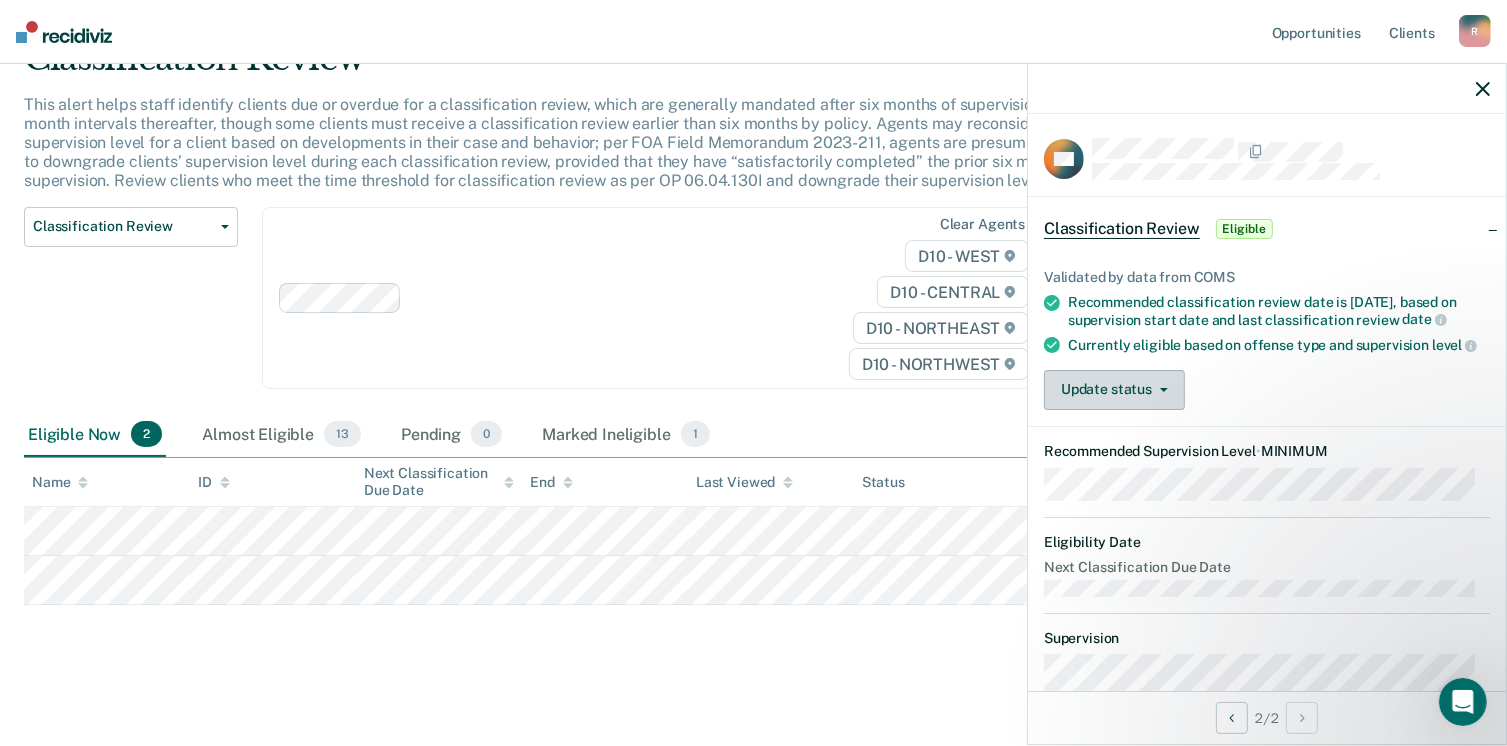 click on "Update status" at bounding box center [1114, 390] 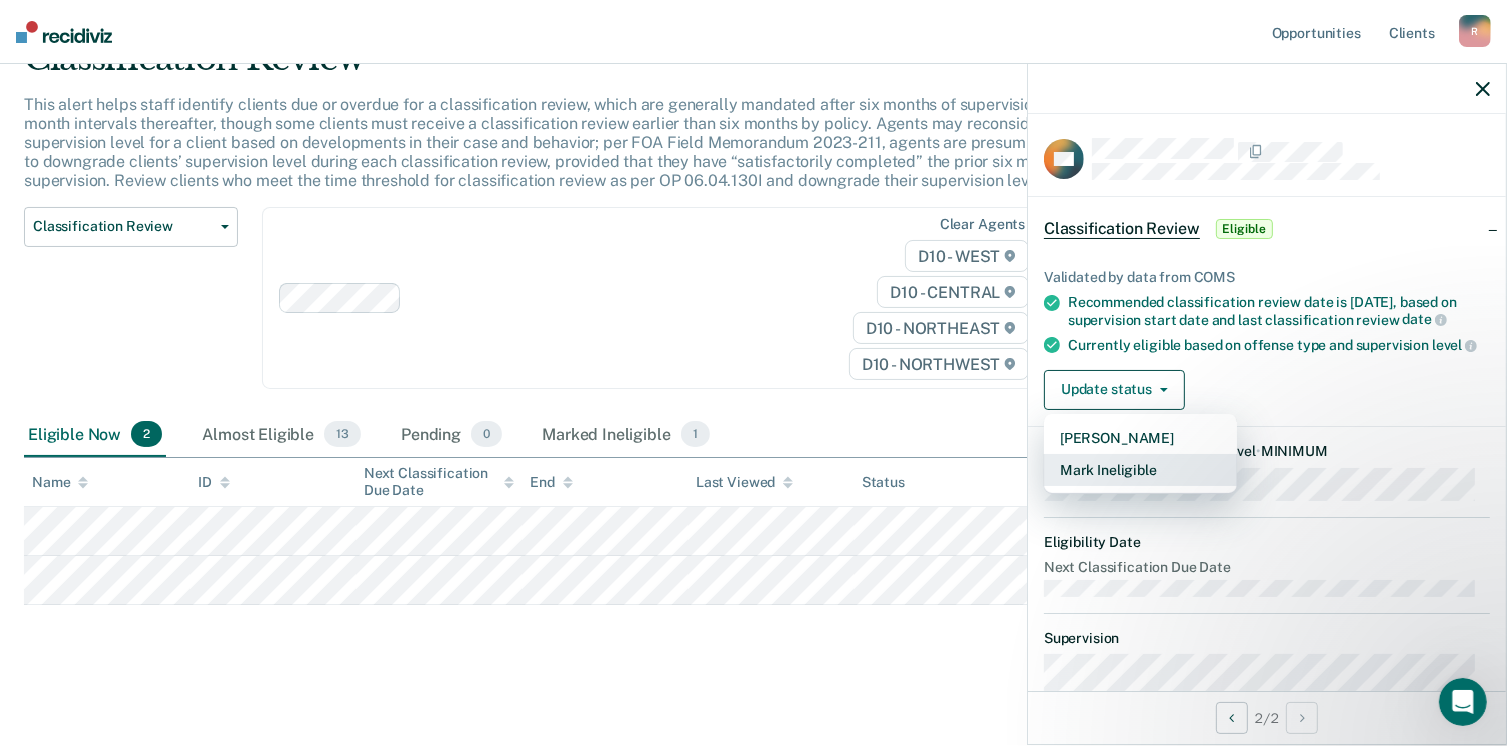 click on "Mark Ineligible" at bounding box center (1140, 470) 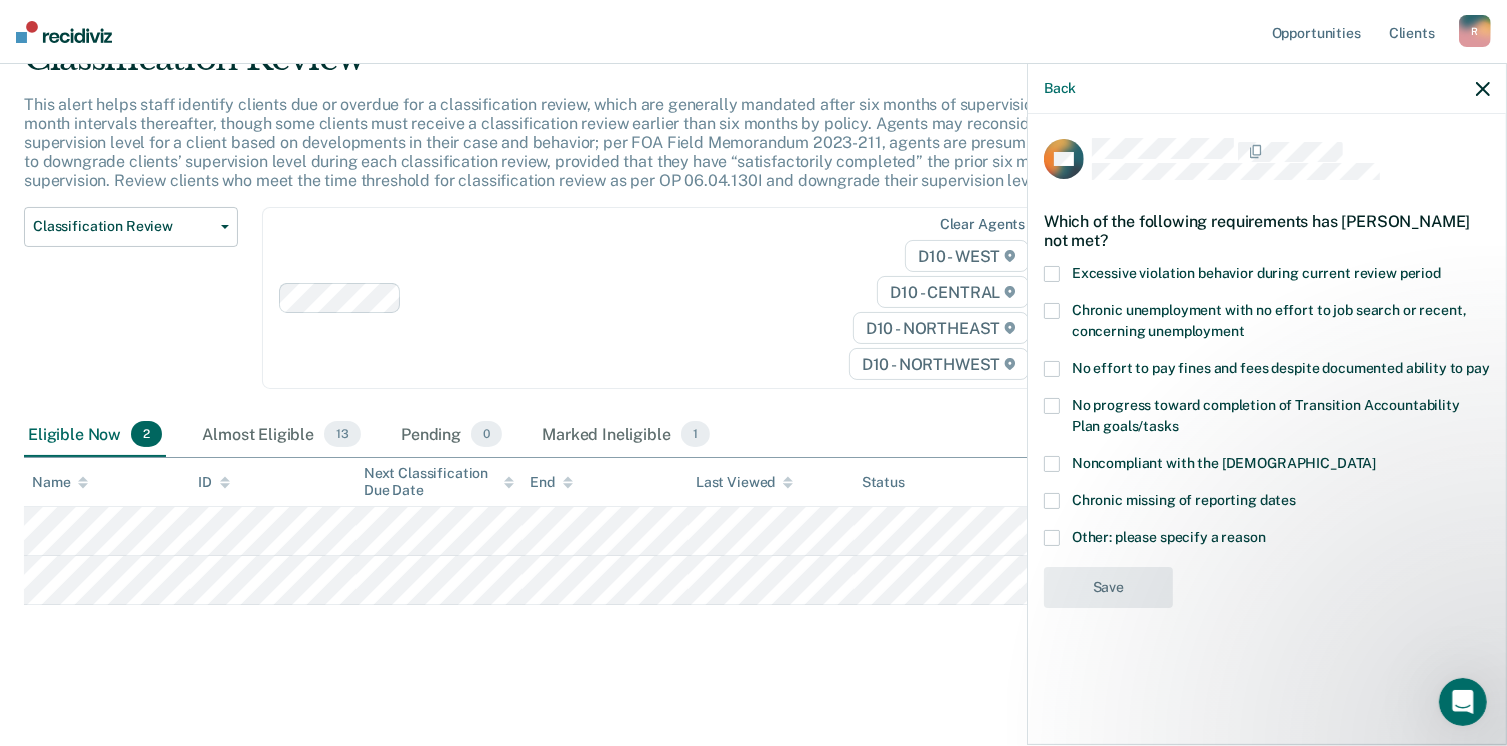 click at bounding box center (1052, 464) 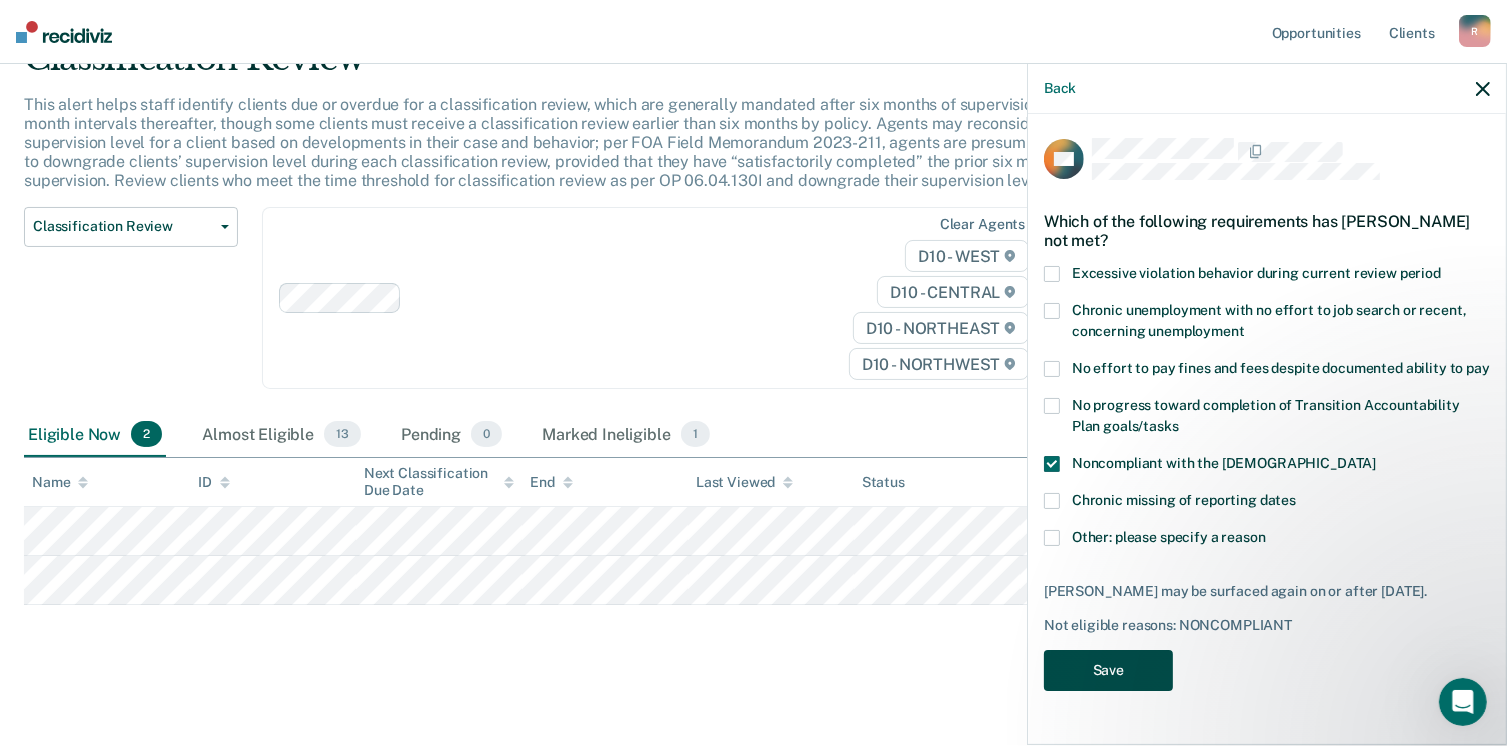 click on "Save" at bounding box center (1108, 670) 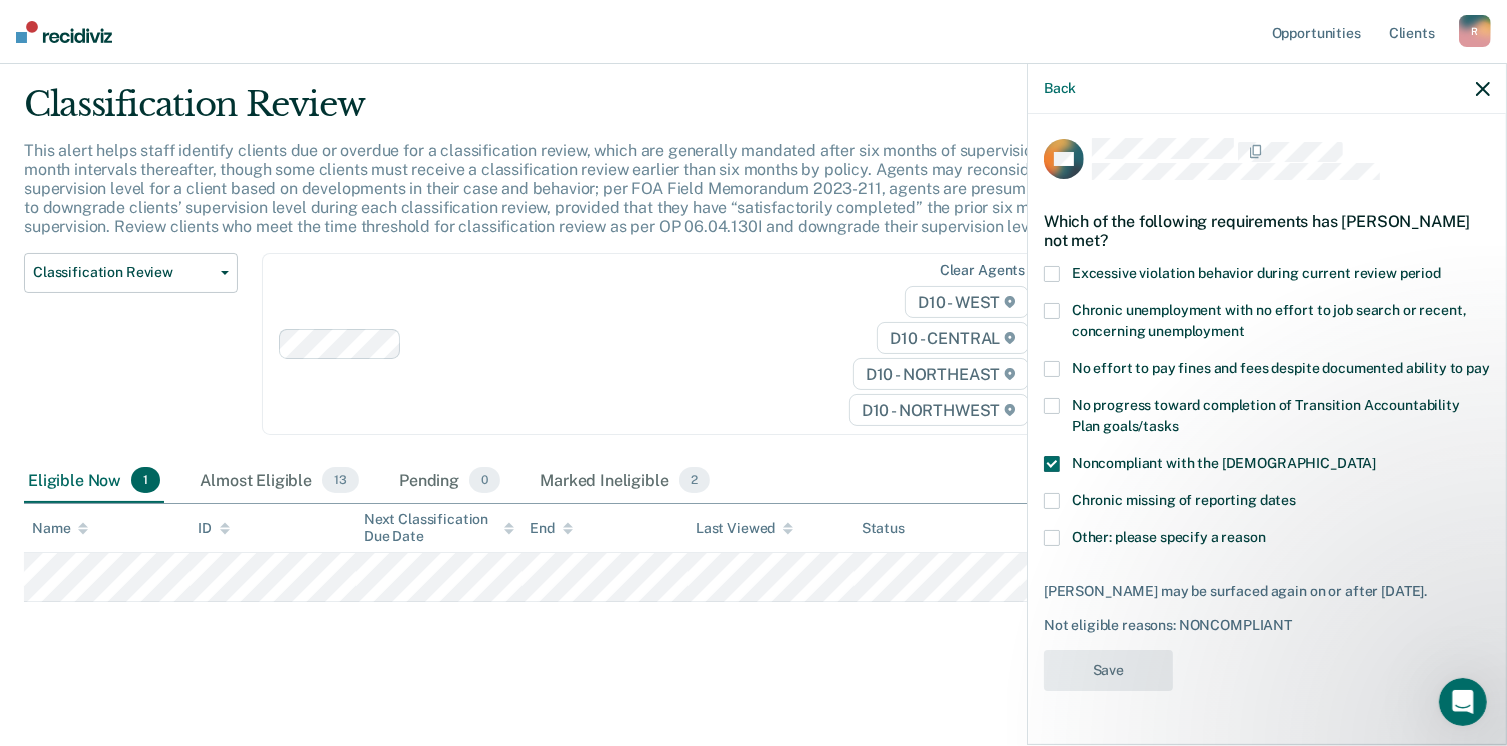 scroll, scrollTop: 52, scrollLeft: 0, axis: vertical 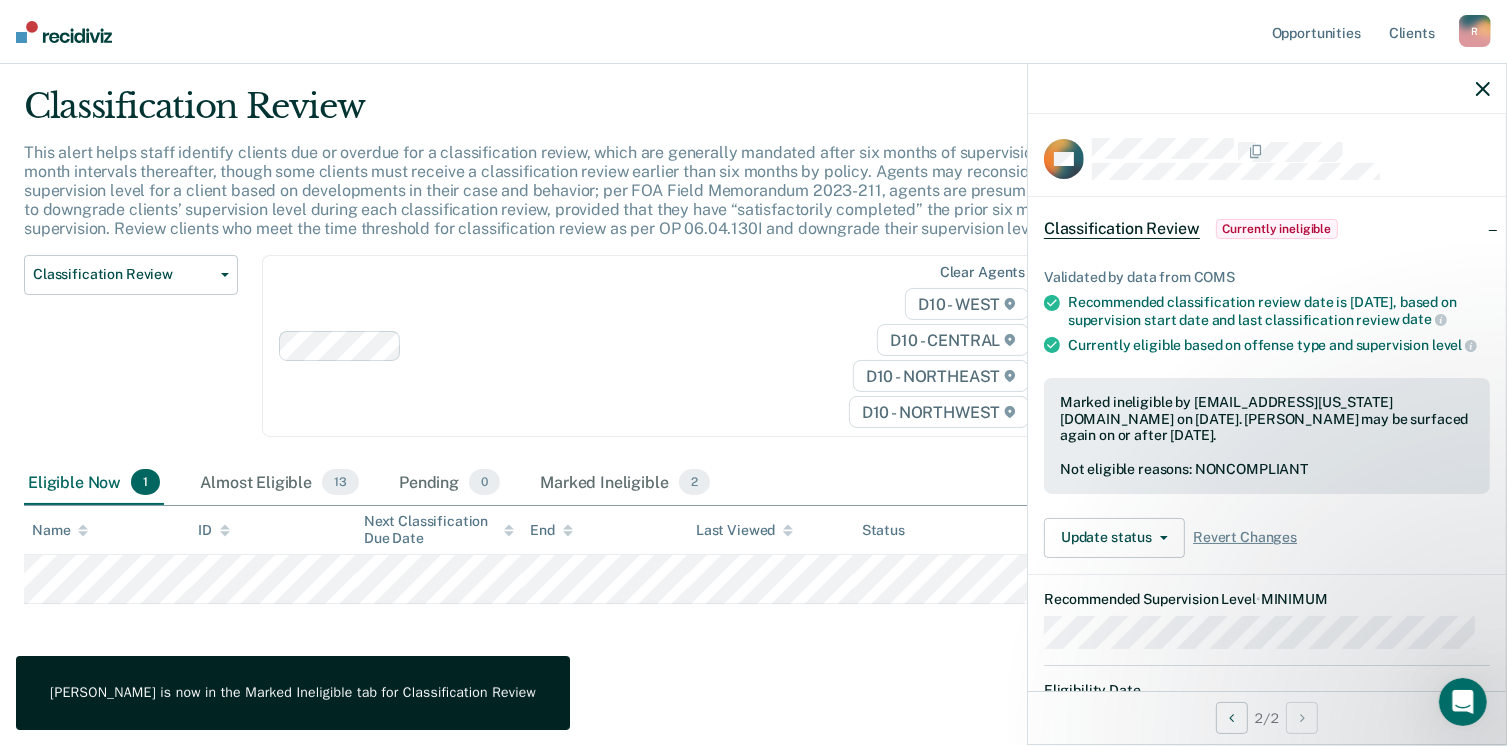 click 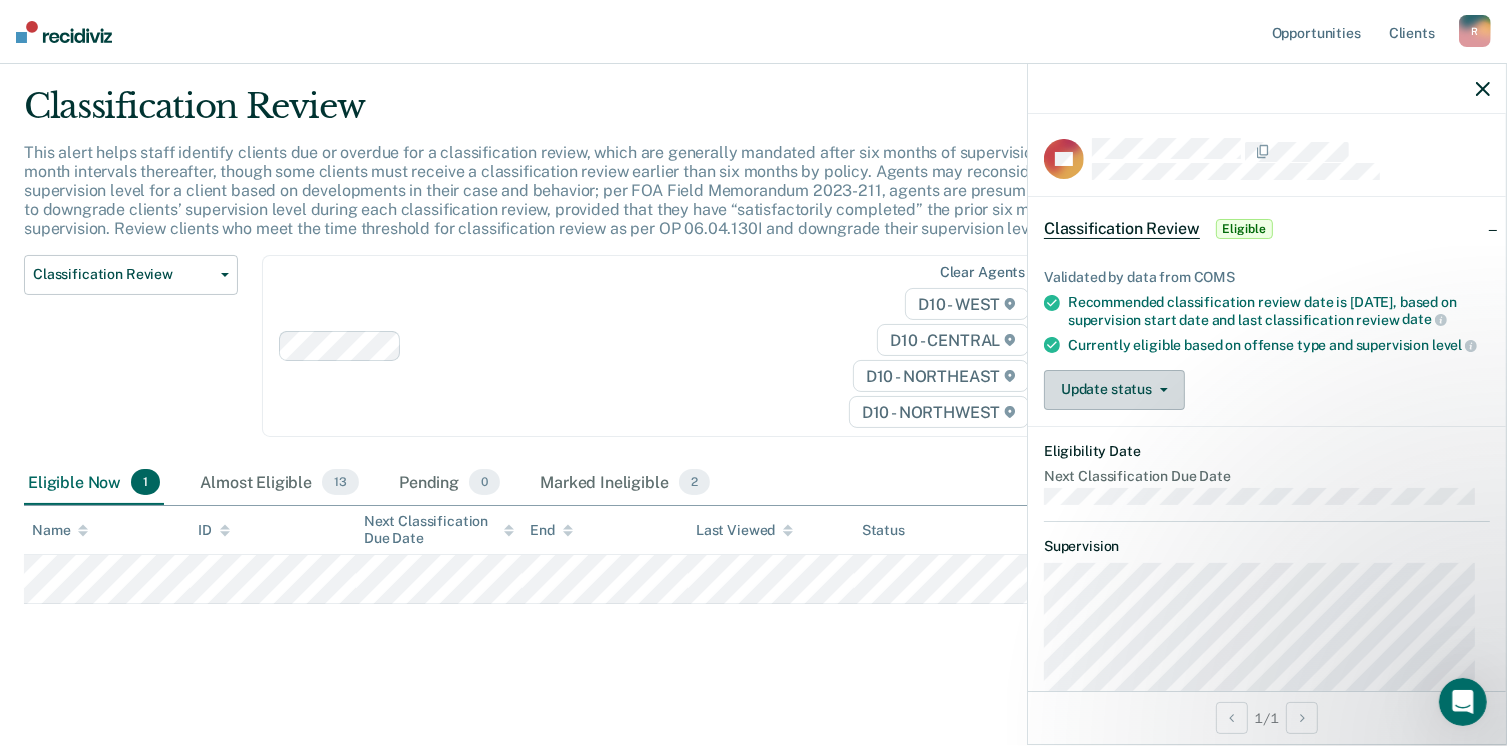 click on "Update status" at bounding box center [1114, 390] 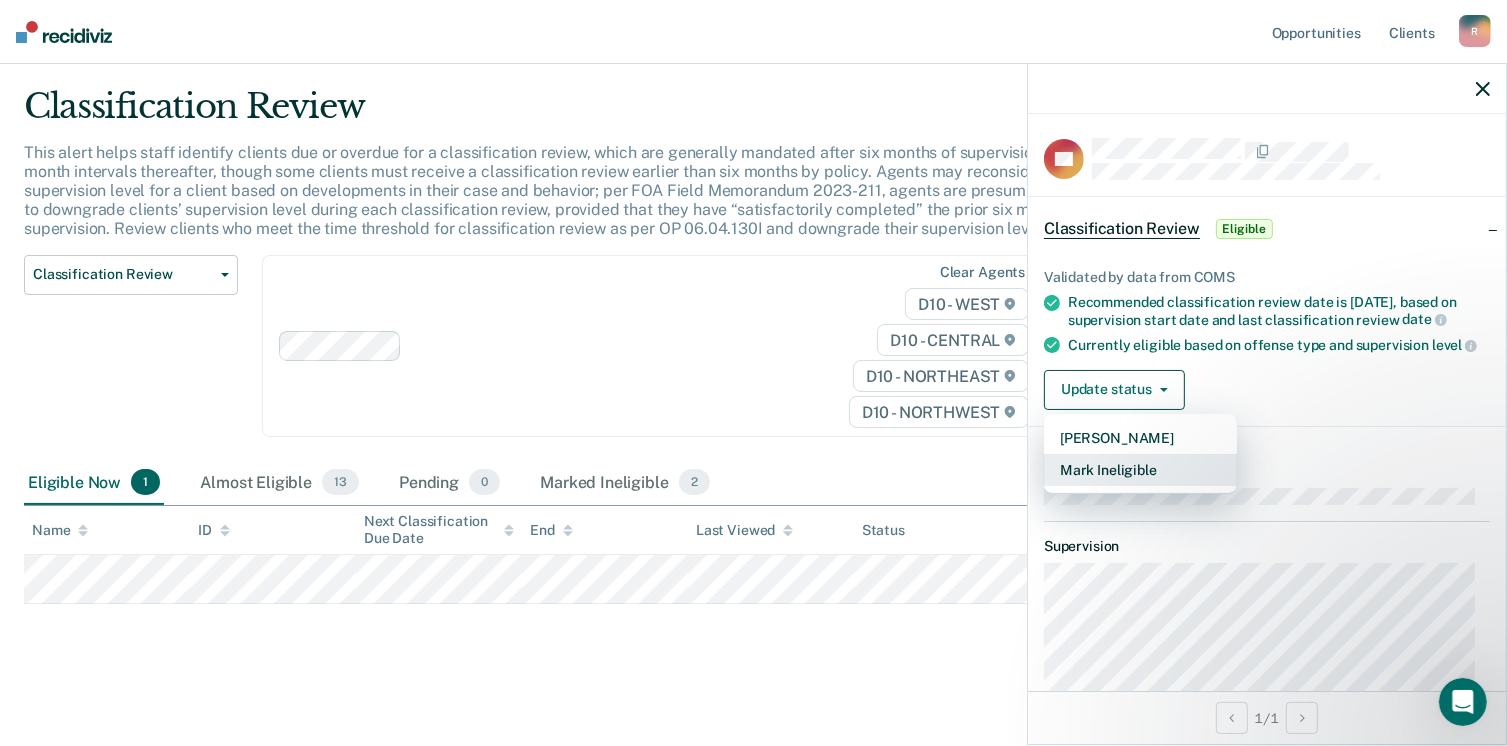 click on "Mark Ineligible" at bounding box center (1140, 470) 